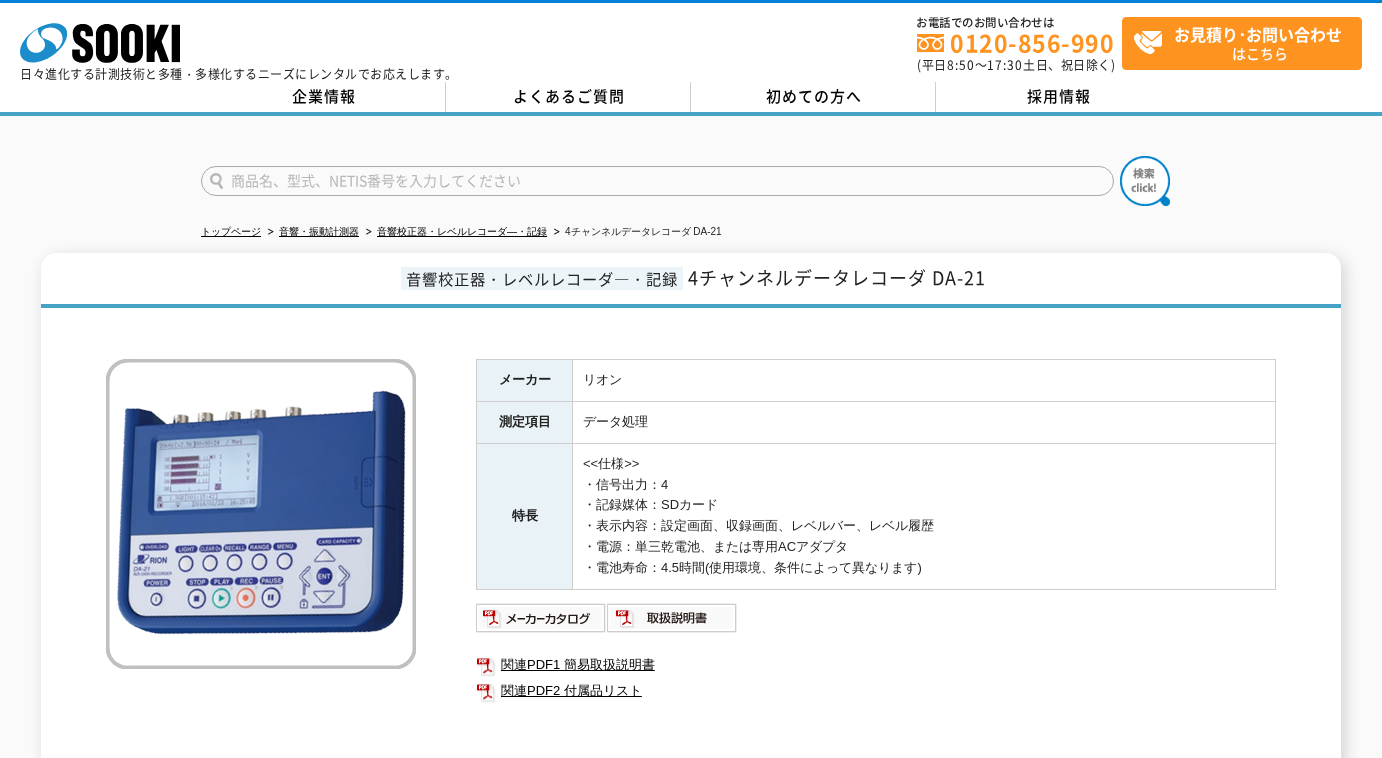 scroll, scrollTop: 0, scrollLeft: 0, axis: both 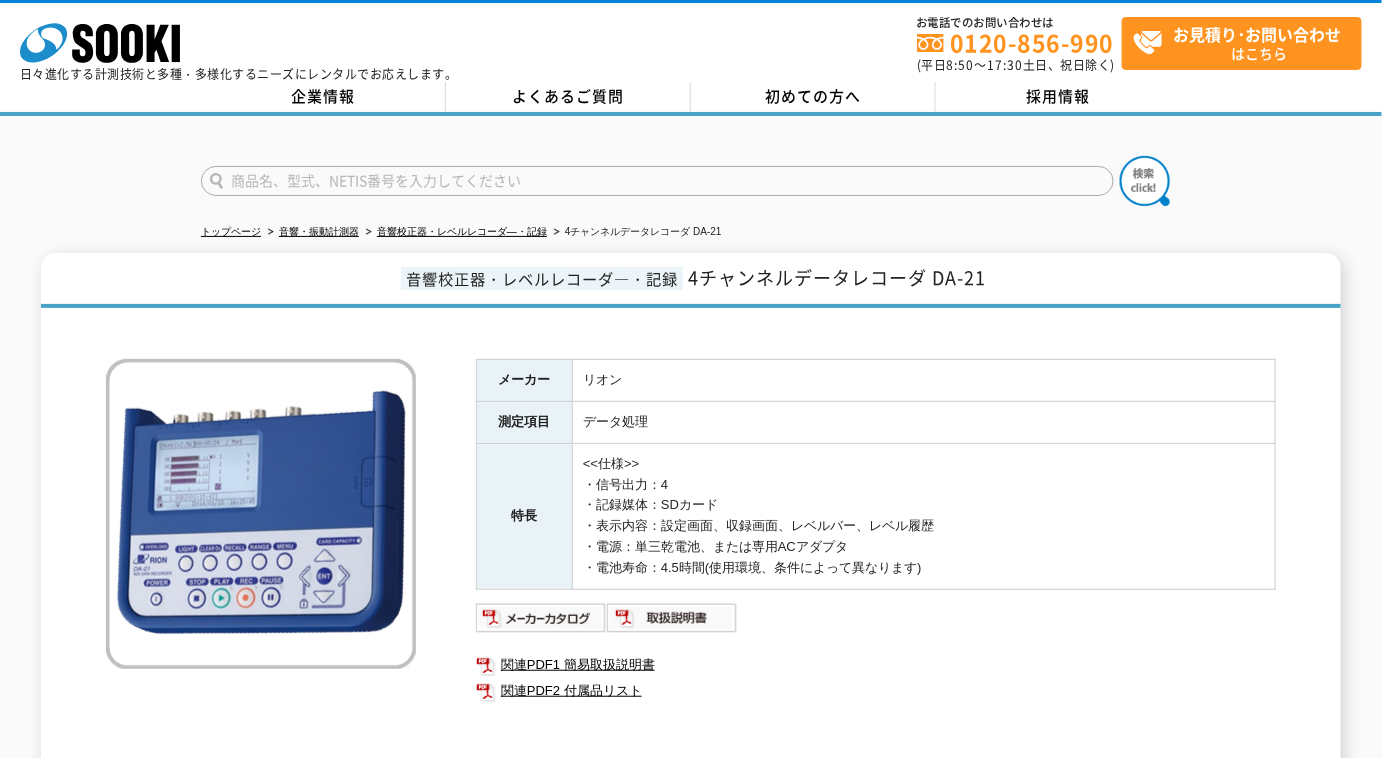 click on "日々進化する計測技術と多種・多様化するニーズにレンタルでお応えします。" at bounding box center [239, 74] 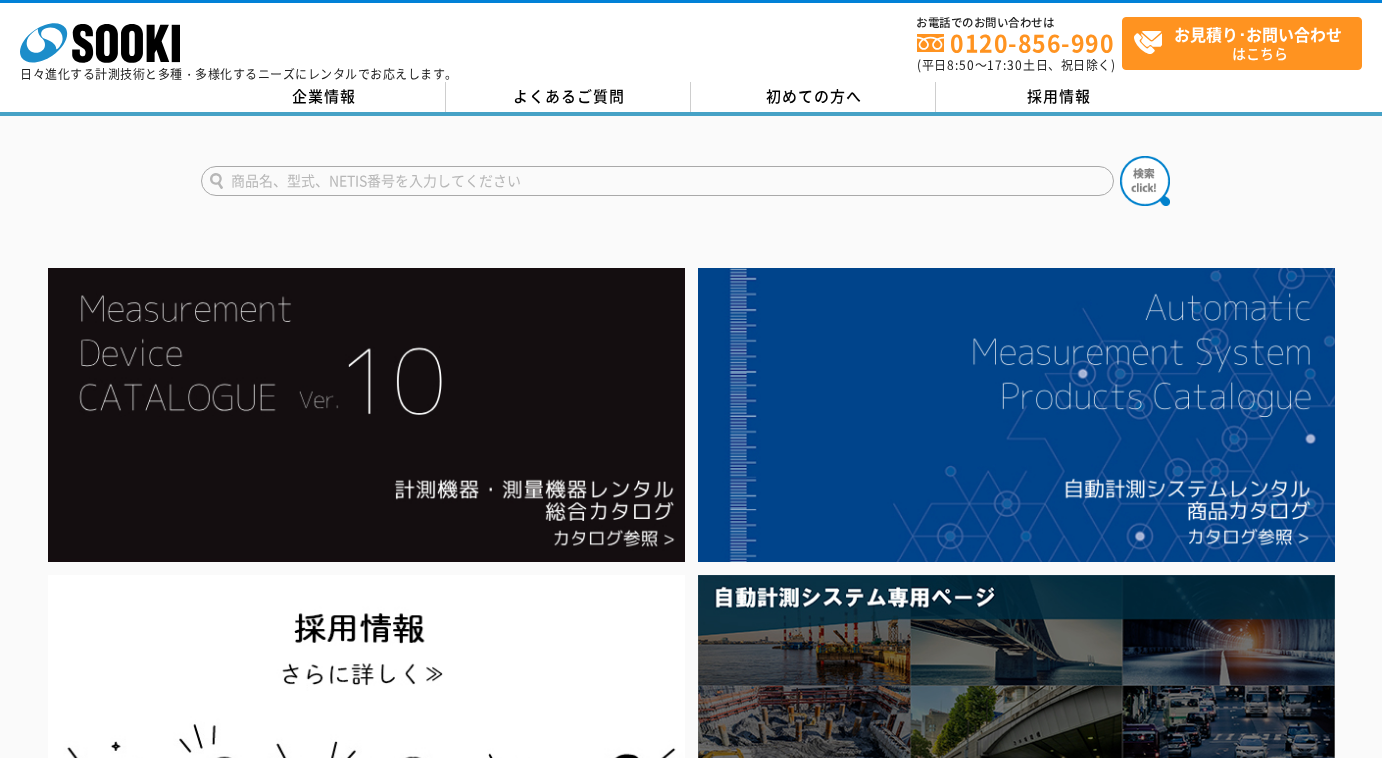 scroll, scrollTop: 0, scrollLeft: 0, axis: both 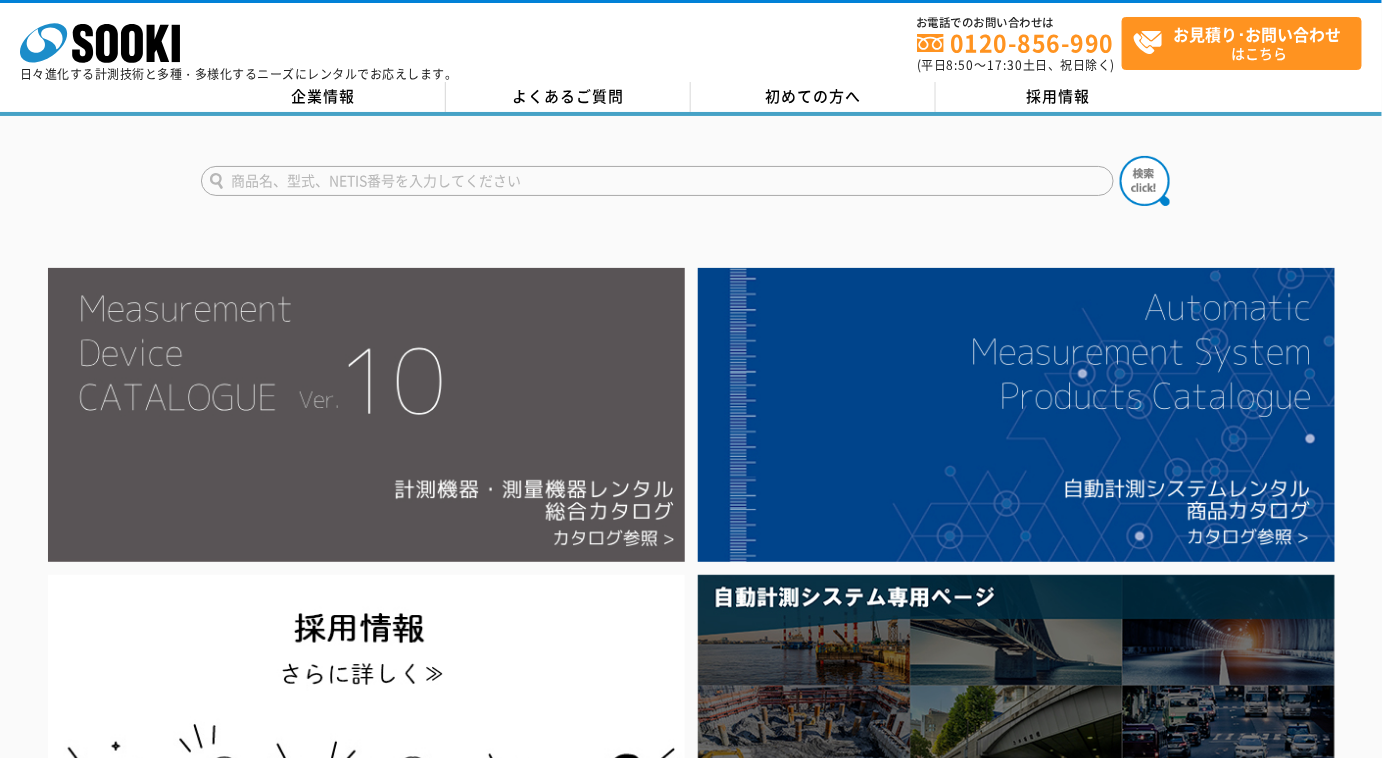 click at bounding box center (366, 415) 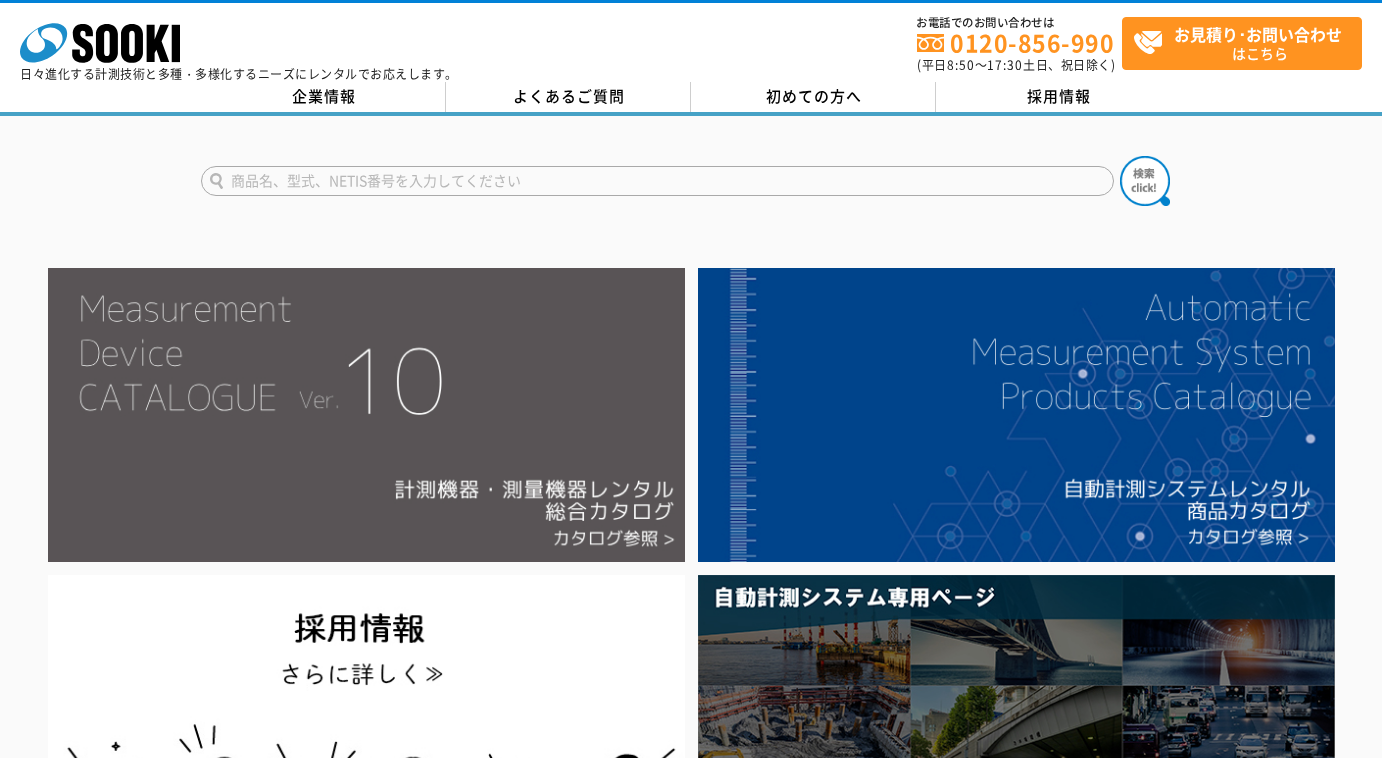 scroll, scrollTop: 0, scrollLeft: 0, axis: both 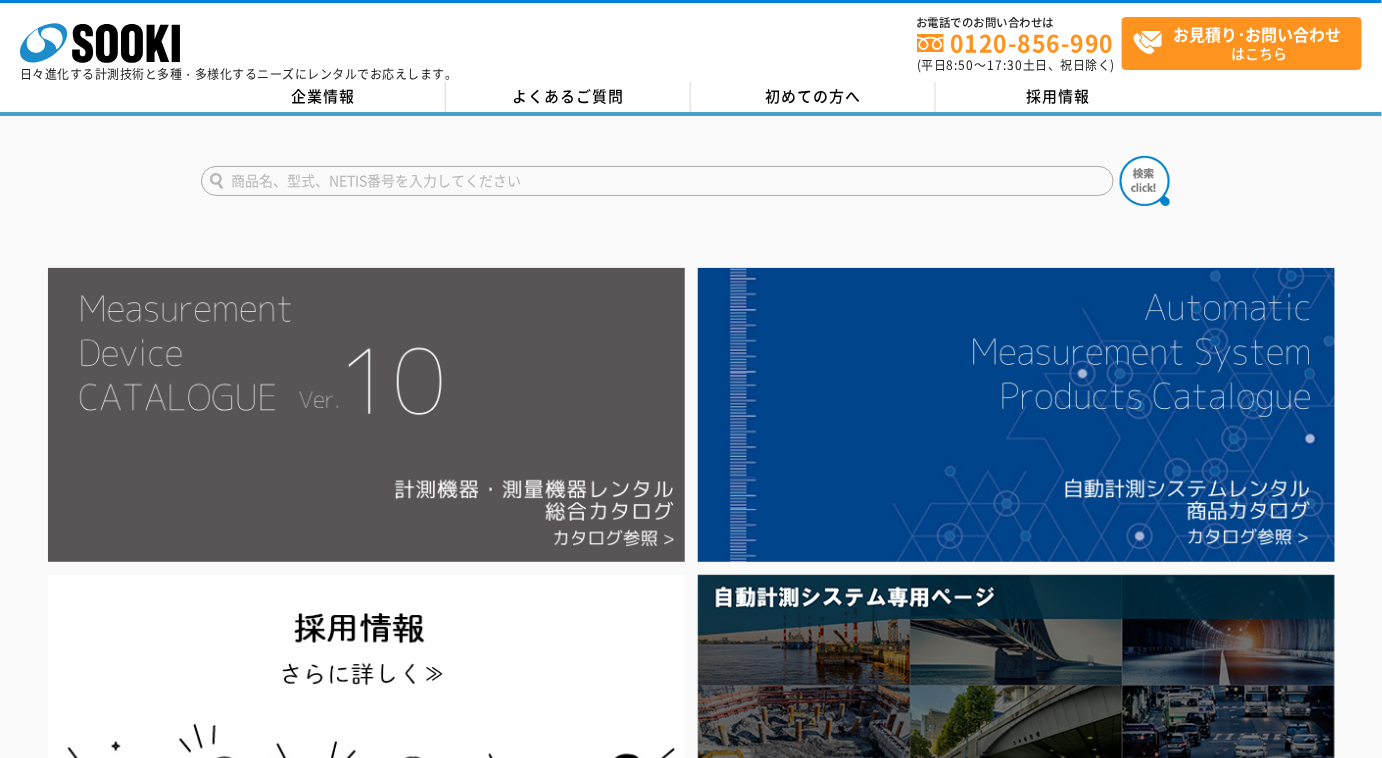 click at bounding box center [366, 415] 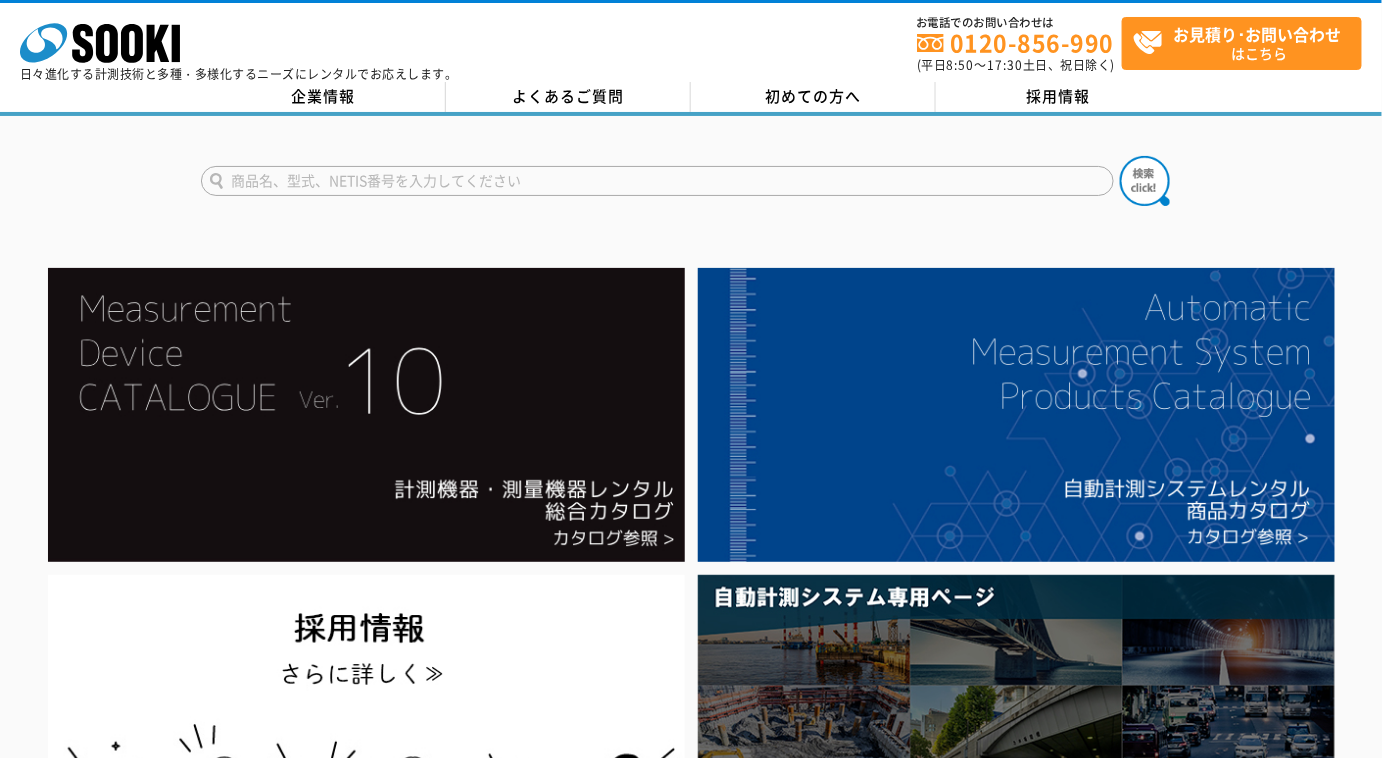 click at bounding box center [657, 181] 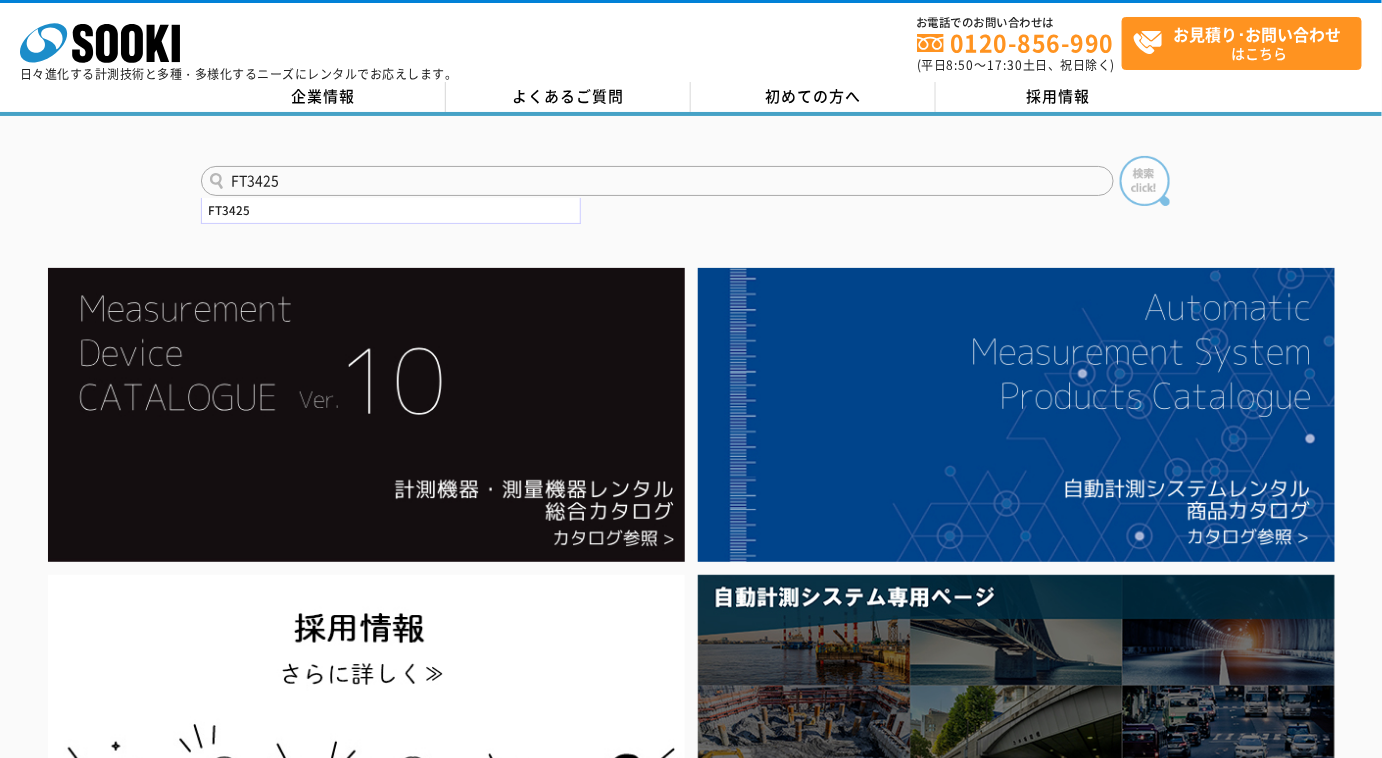 type on "FT3425" 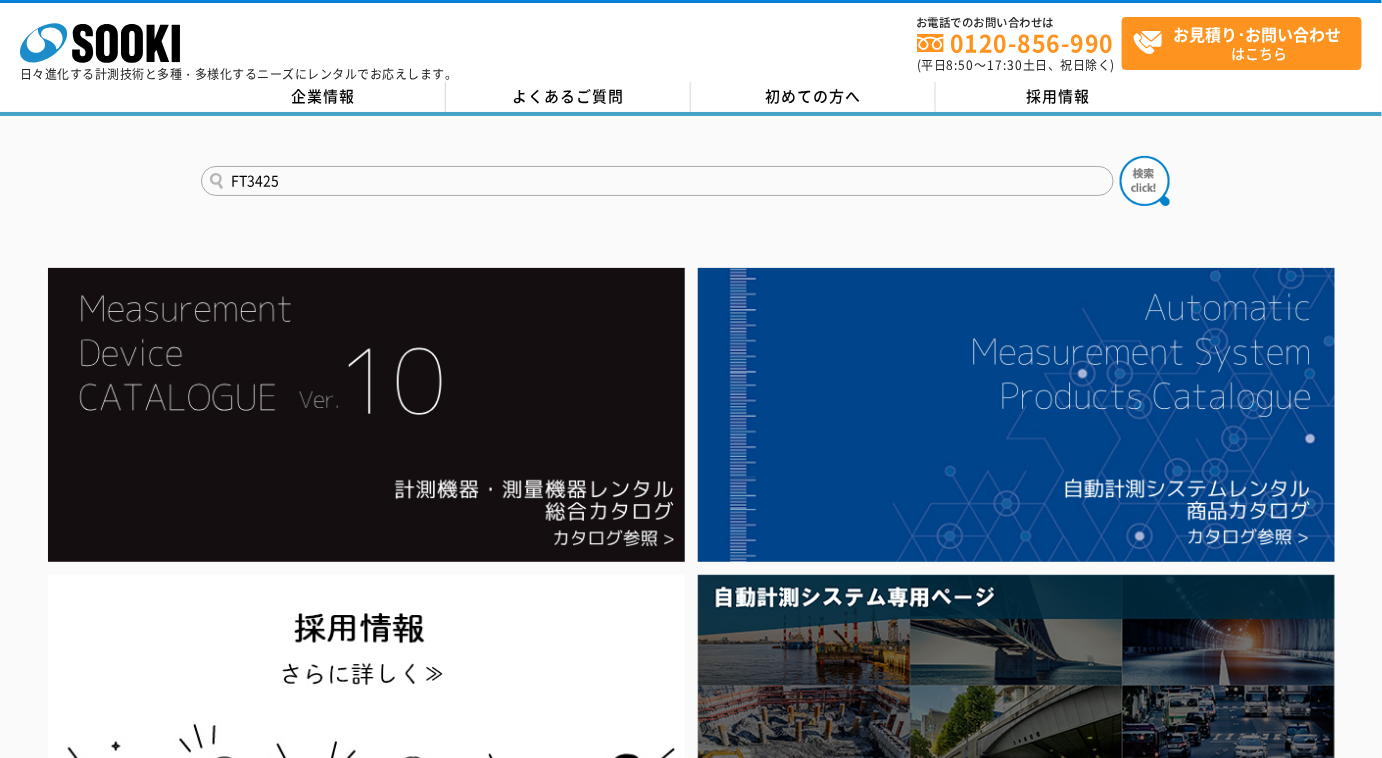 click on "FT3425" at bounding box center (657, 181) 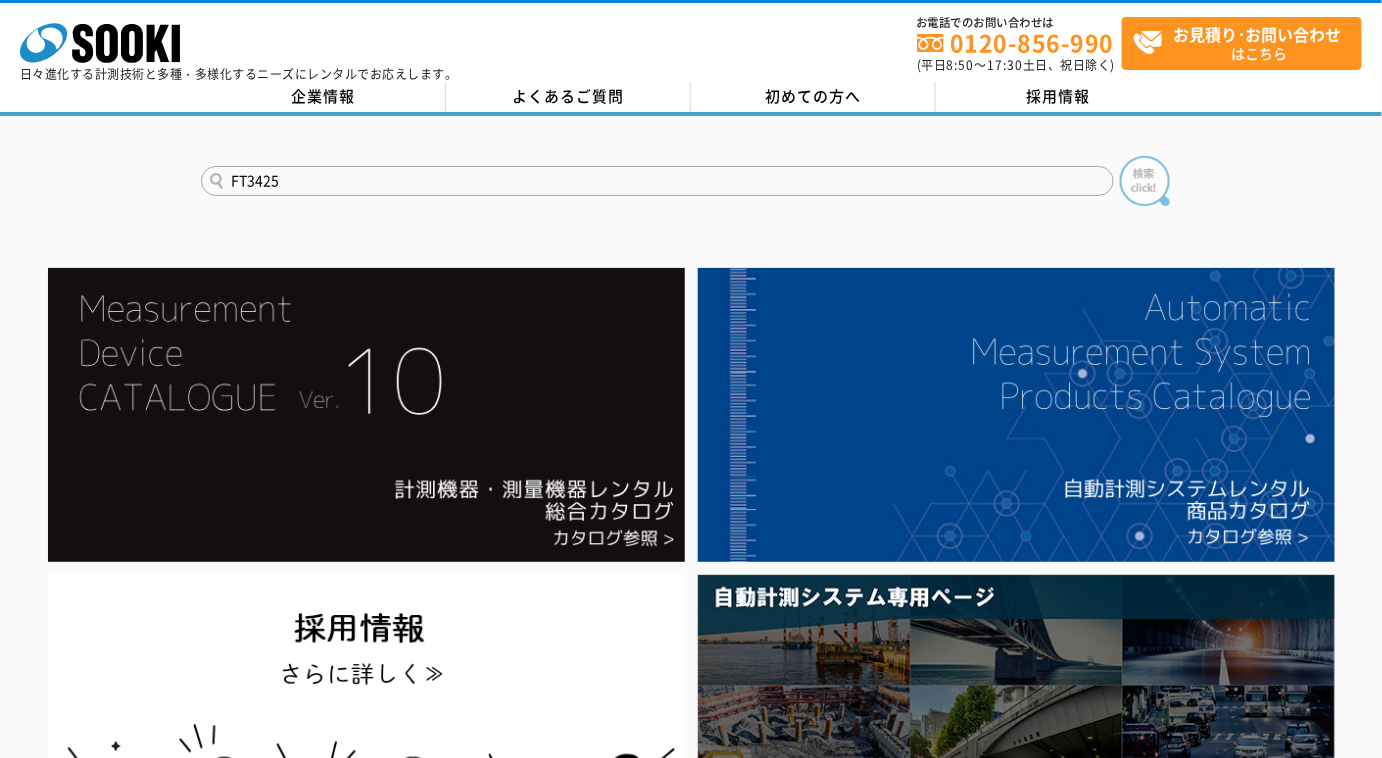 click at bounding box center (1145, 181) 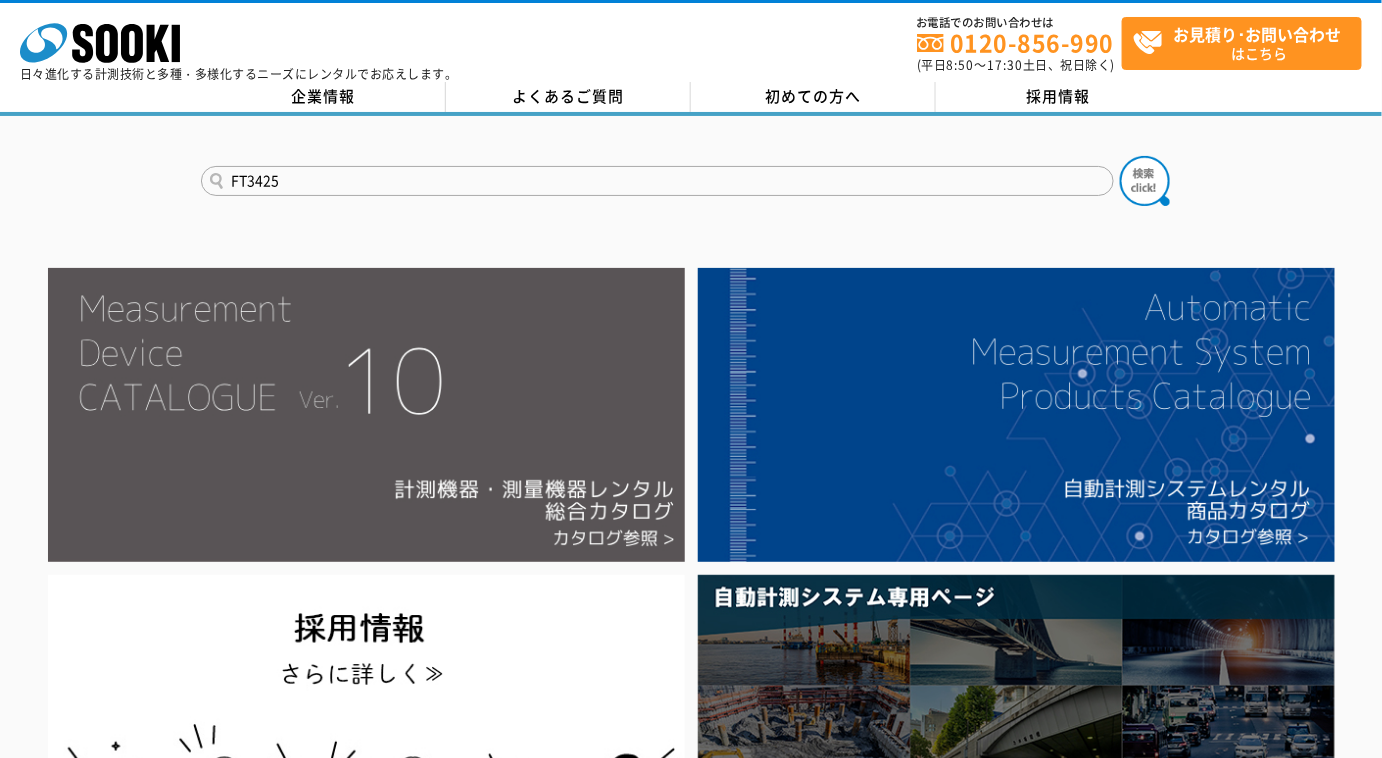 click at bounding box center (366, 415) 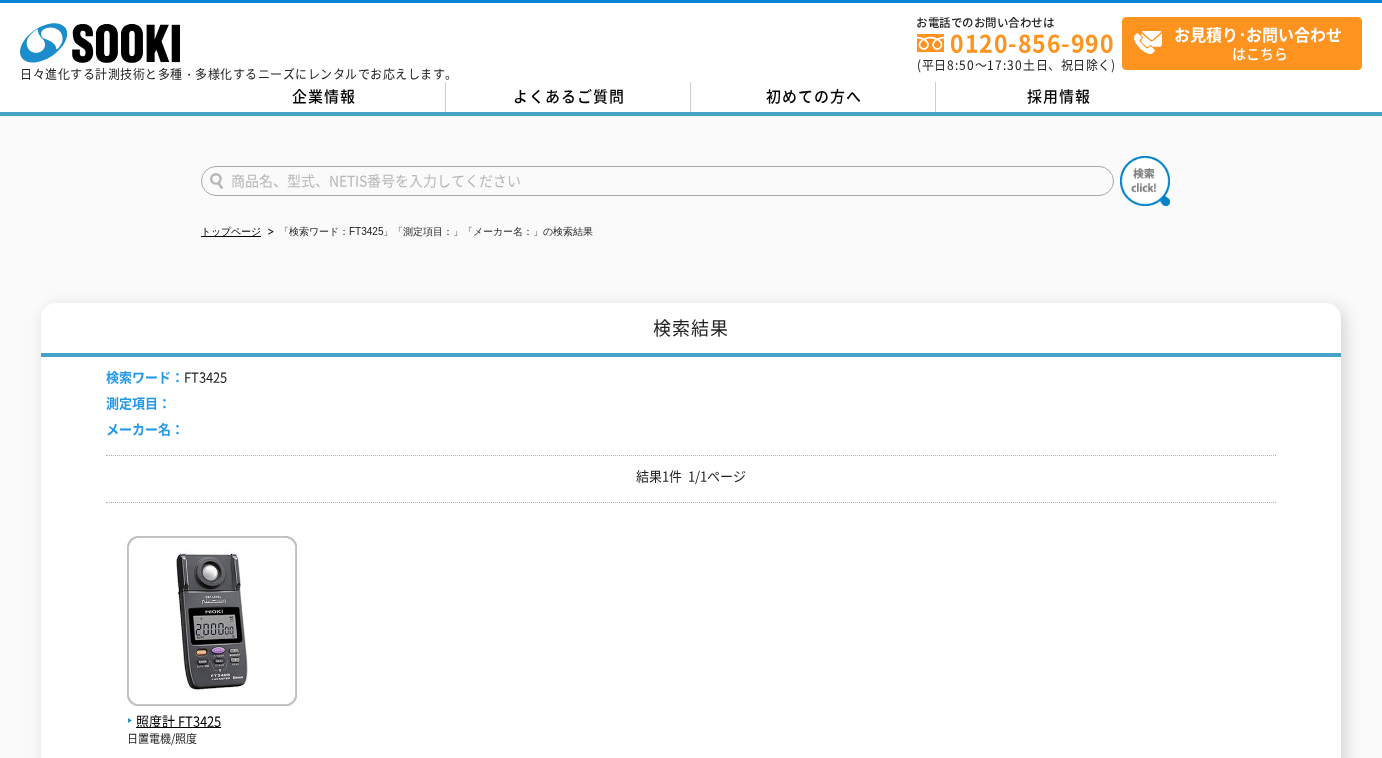 scroll, scrollTop: 0, scrollLeft: 0, axis: both 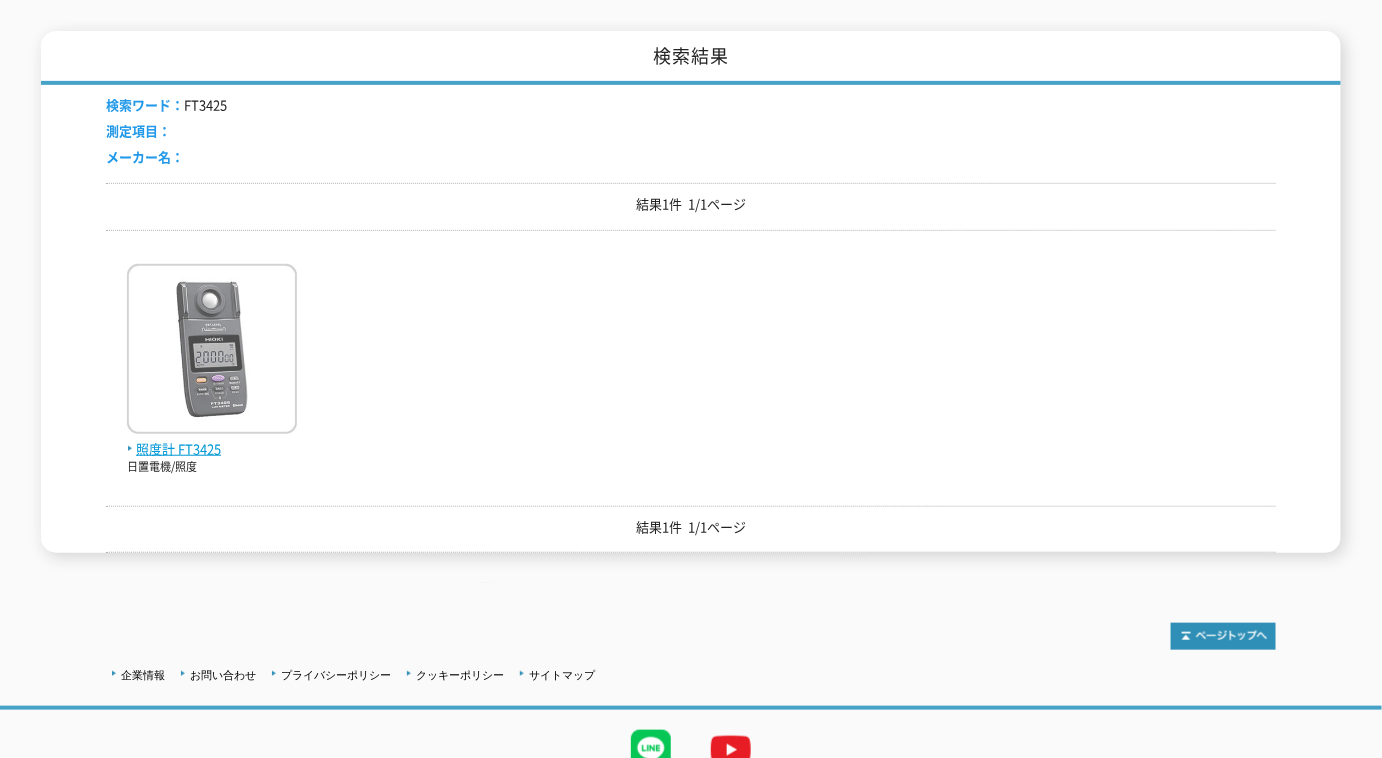 click at bounding box center [212, 351] 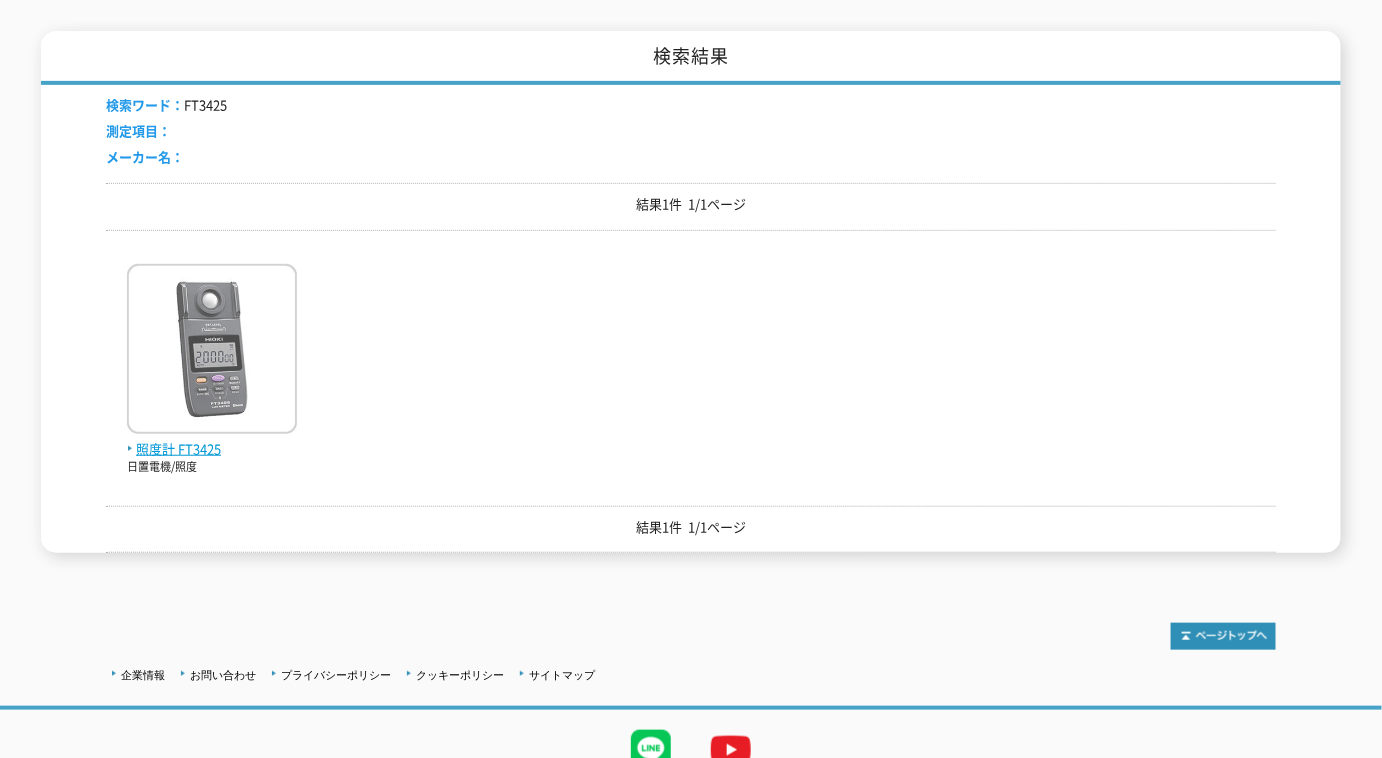 click on "照度計 FT3425" at bounding box center [212, 449] 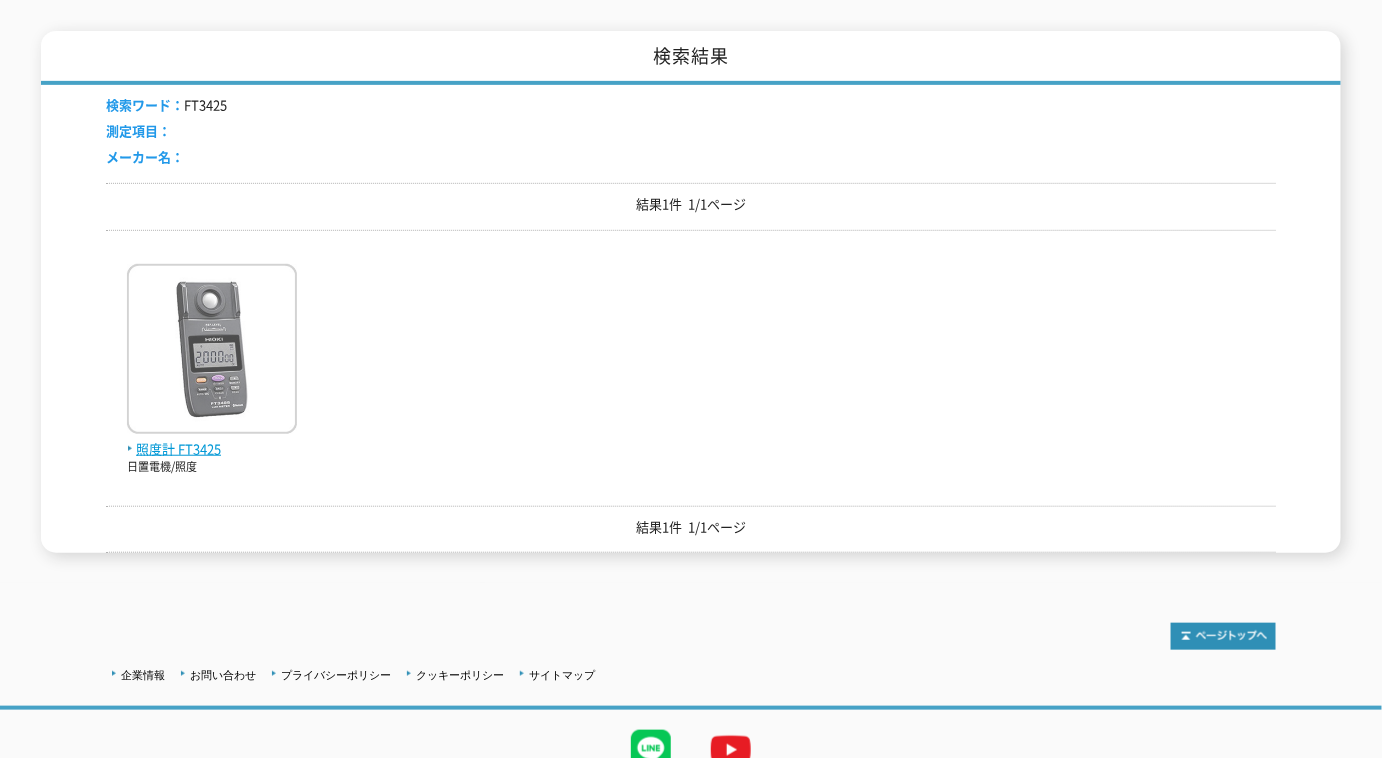 click at bounding box center [212, 351] 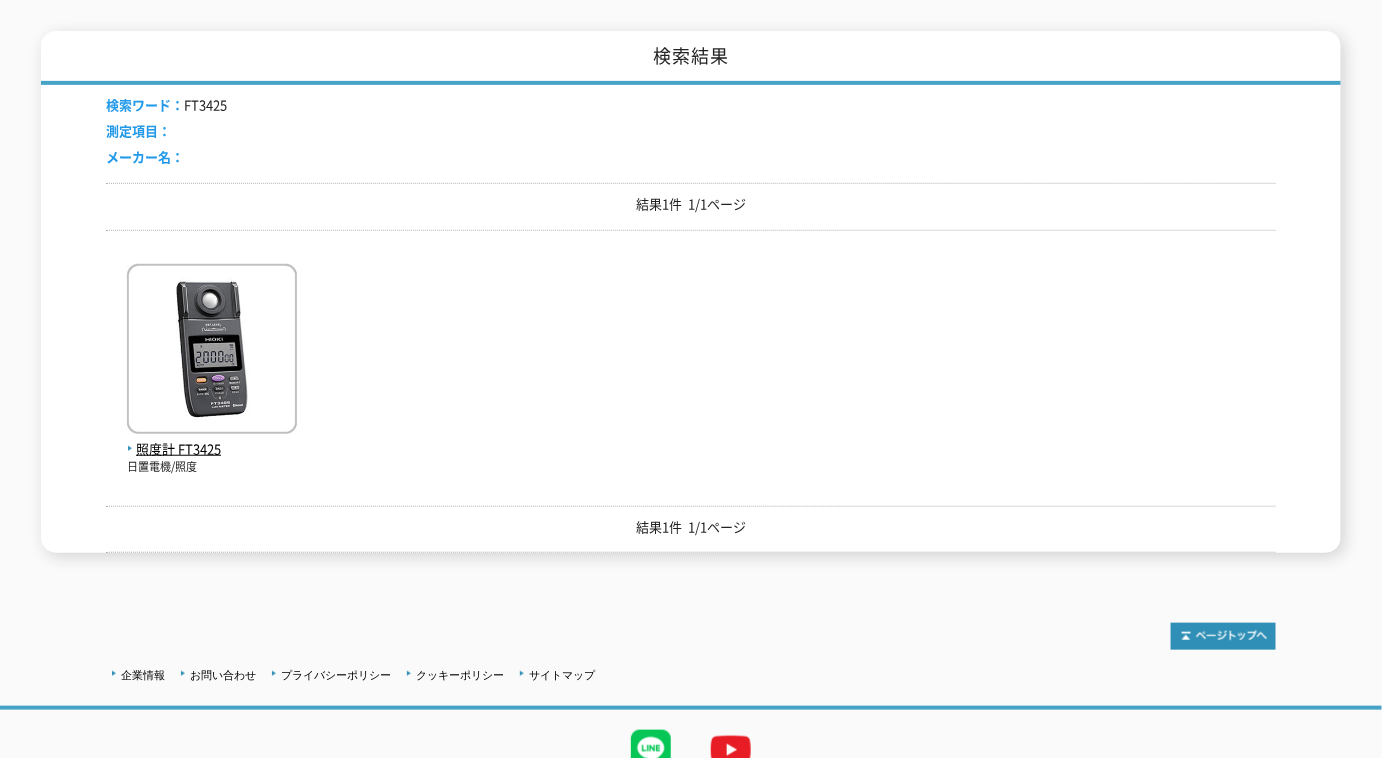 click on "照度計 FT3425
日置電機/照度" at bounding box center (691, 361) 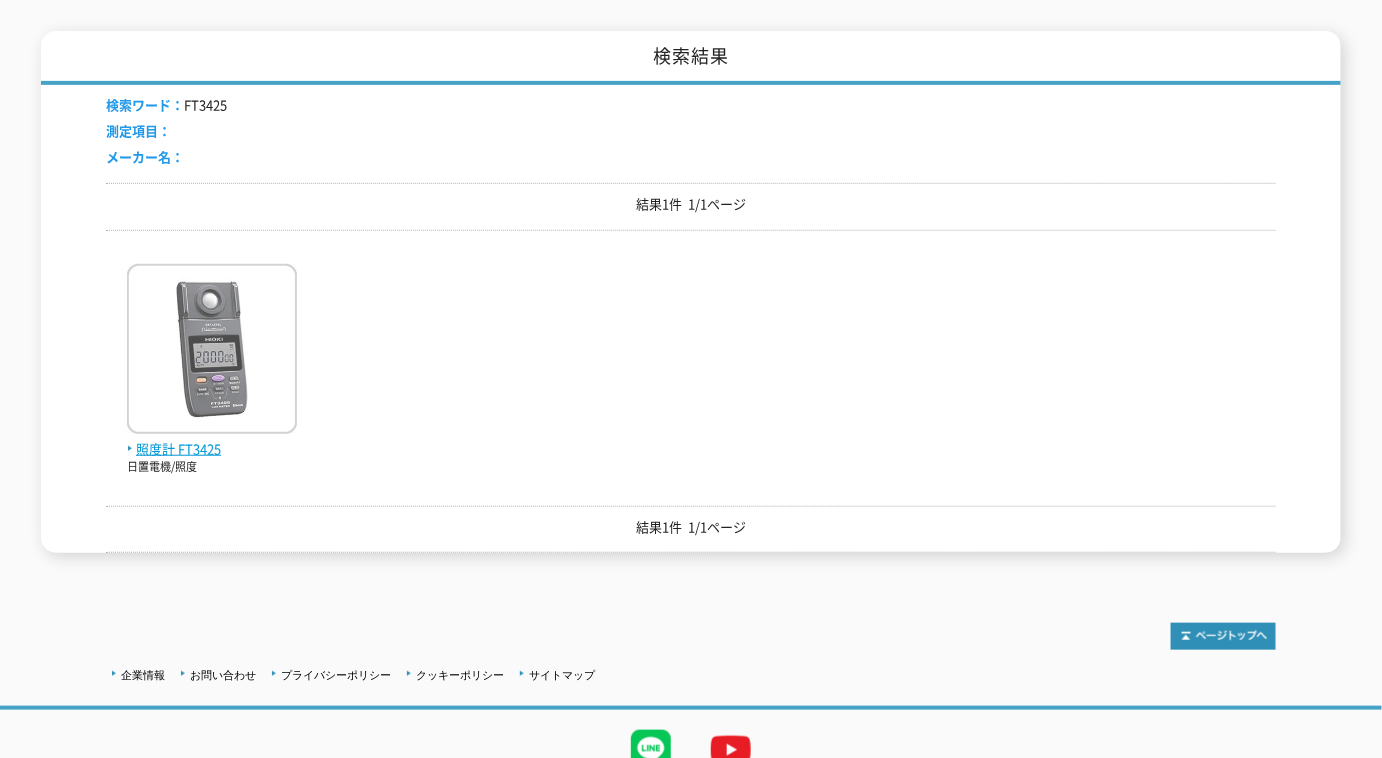 click at bounding box center [212, 351] 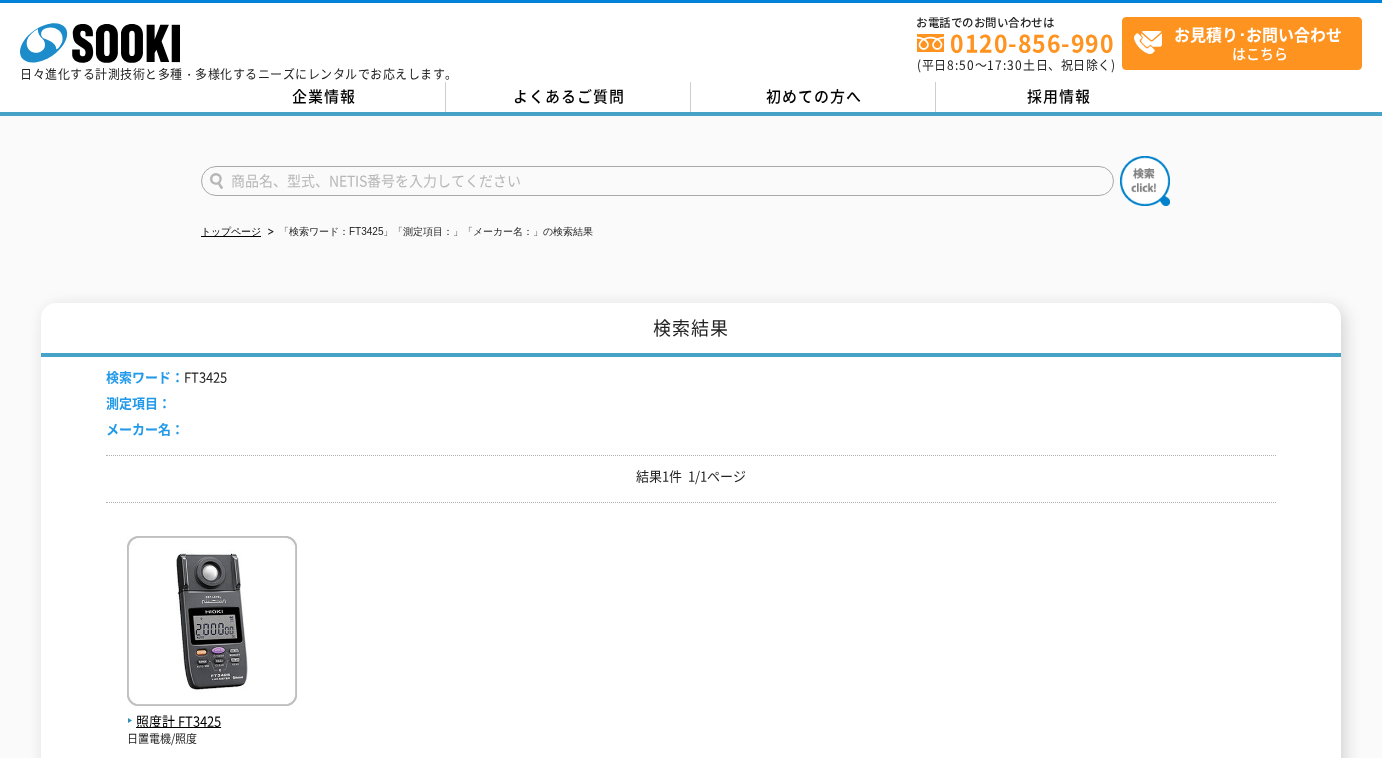 scroll, scrollTop: 0, scrollLeft: 0, axis: both 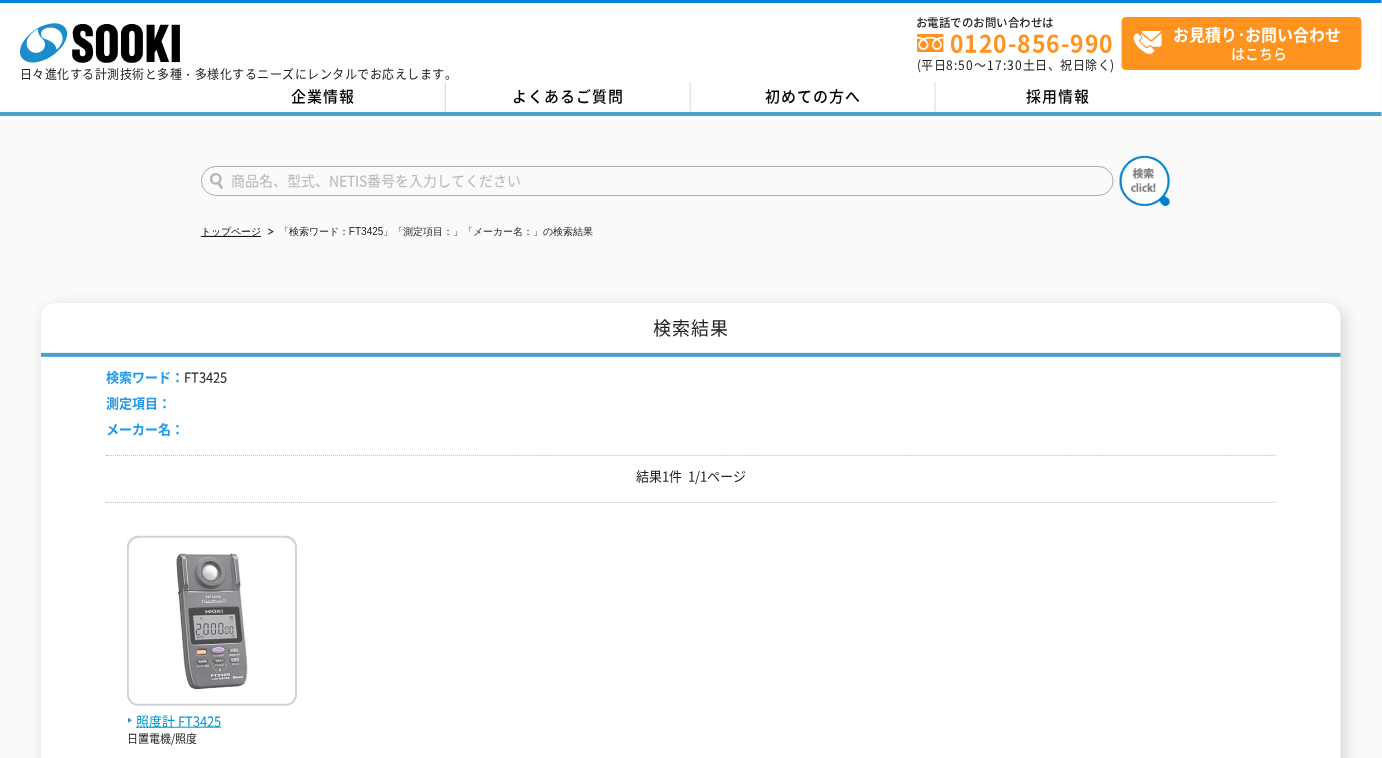click at bounding box center [212, 623] 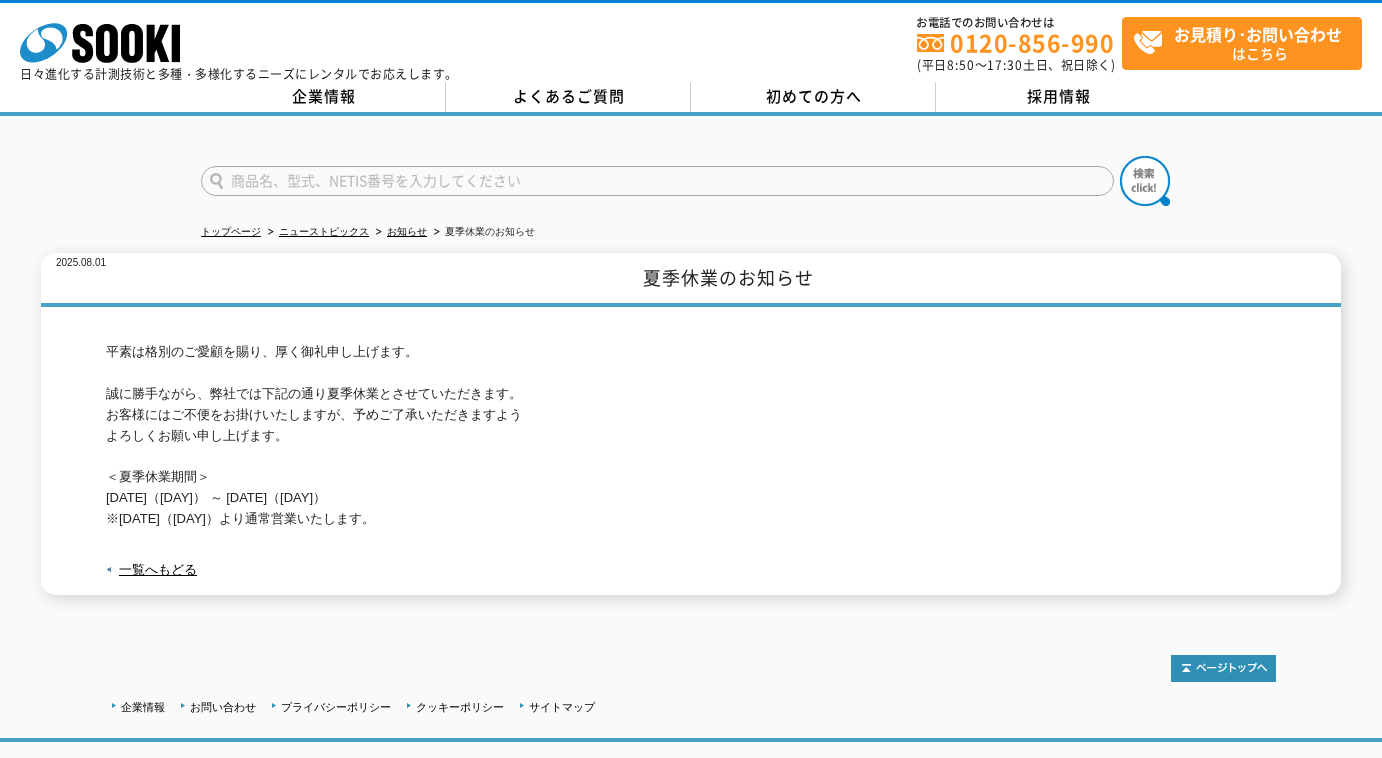 scroll, scrollTop: 0, scrollLeft: 0, axis: both 